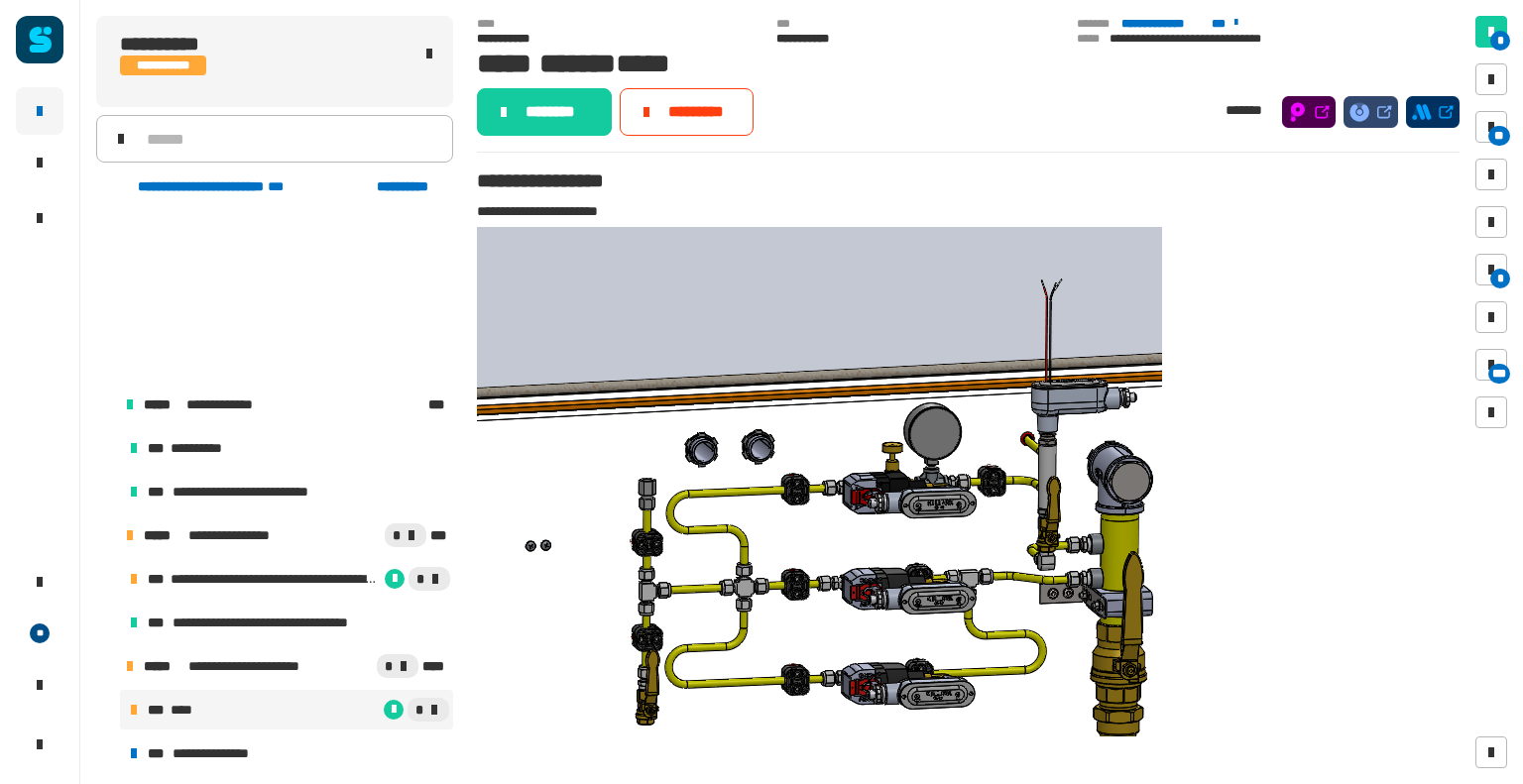 scroll, scrollTop: 0, scrollLeft: 0, axis: both 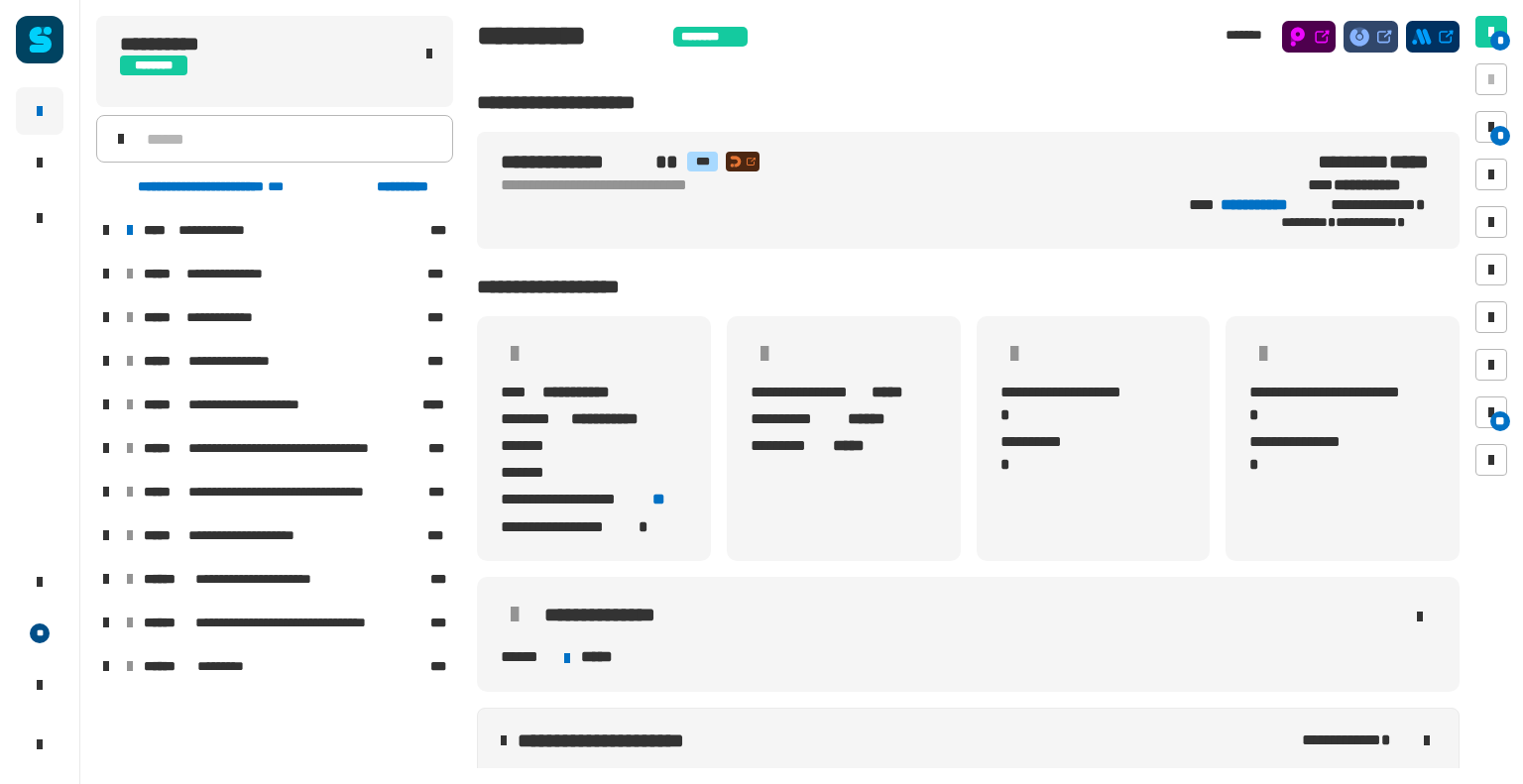 click on "**********" 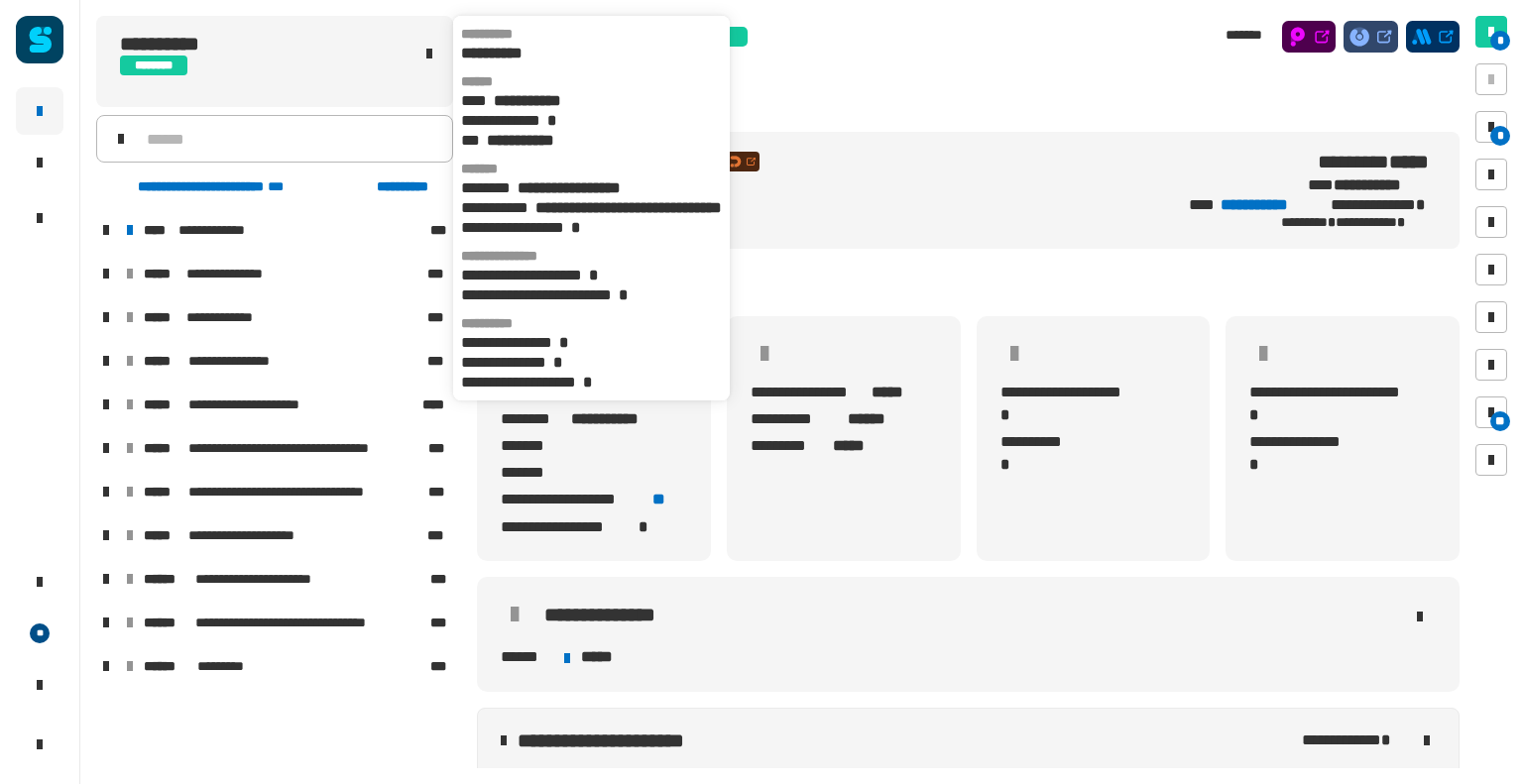 click on "**********" 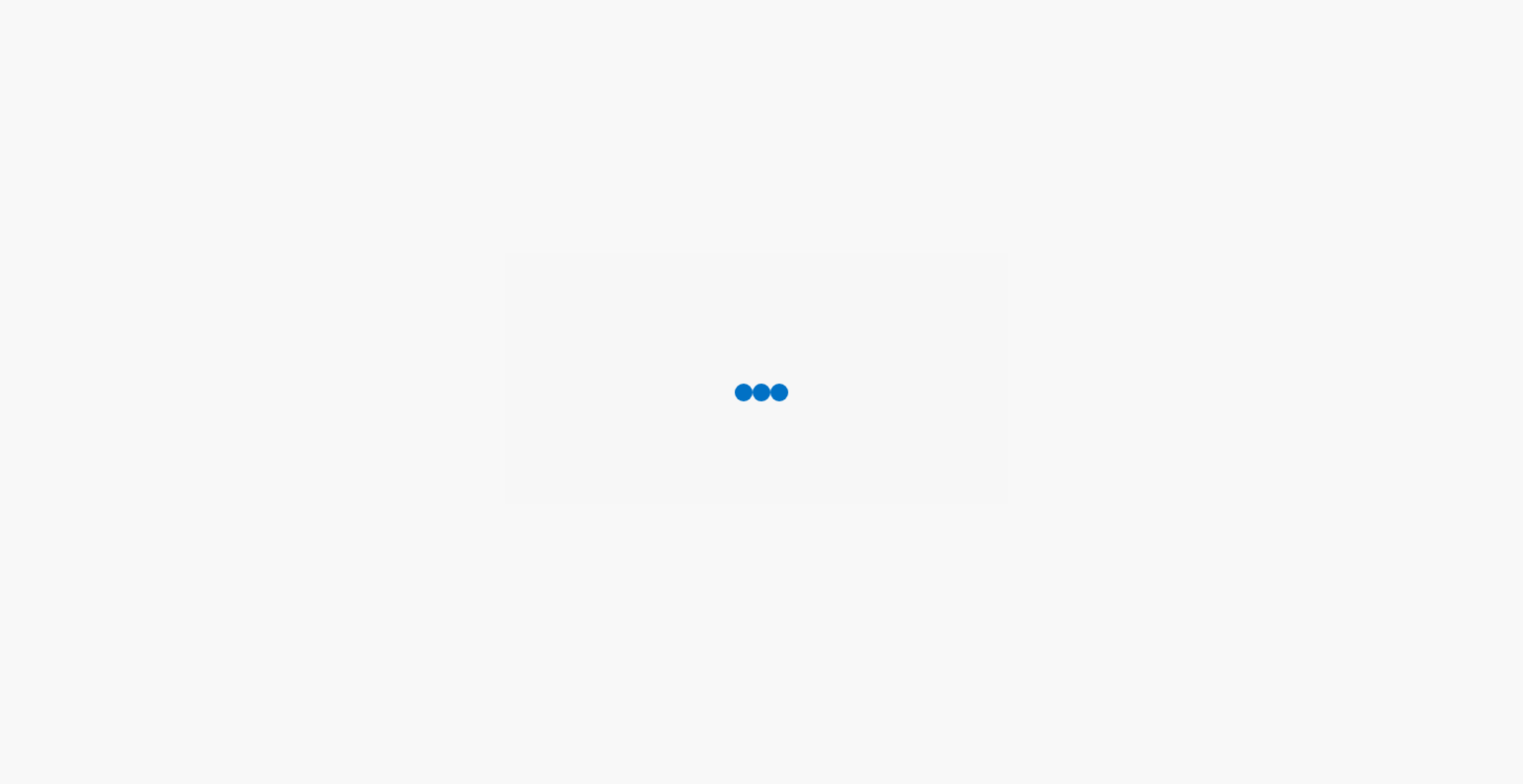 scroll, scrollTop: 0, scrollLeft: 0, axis: both 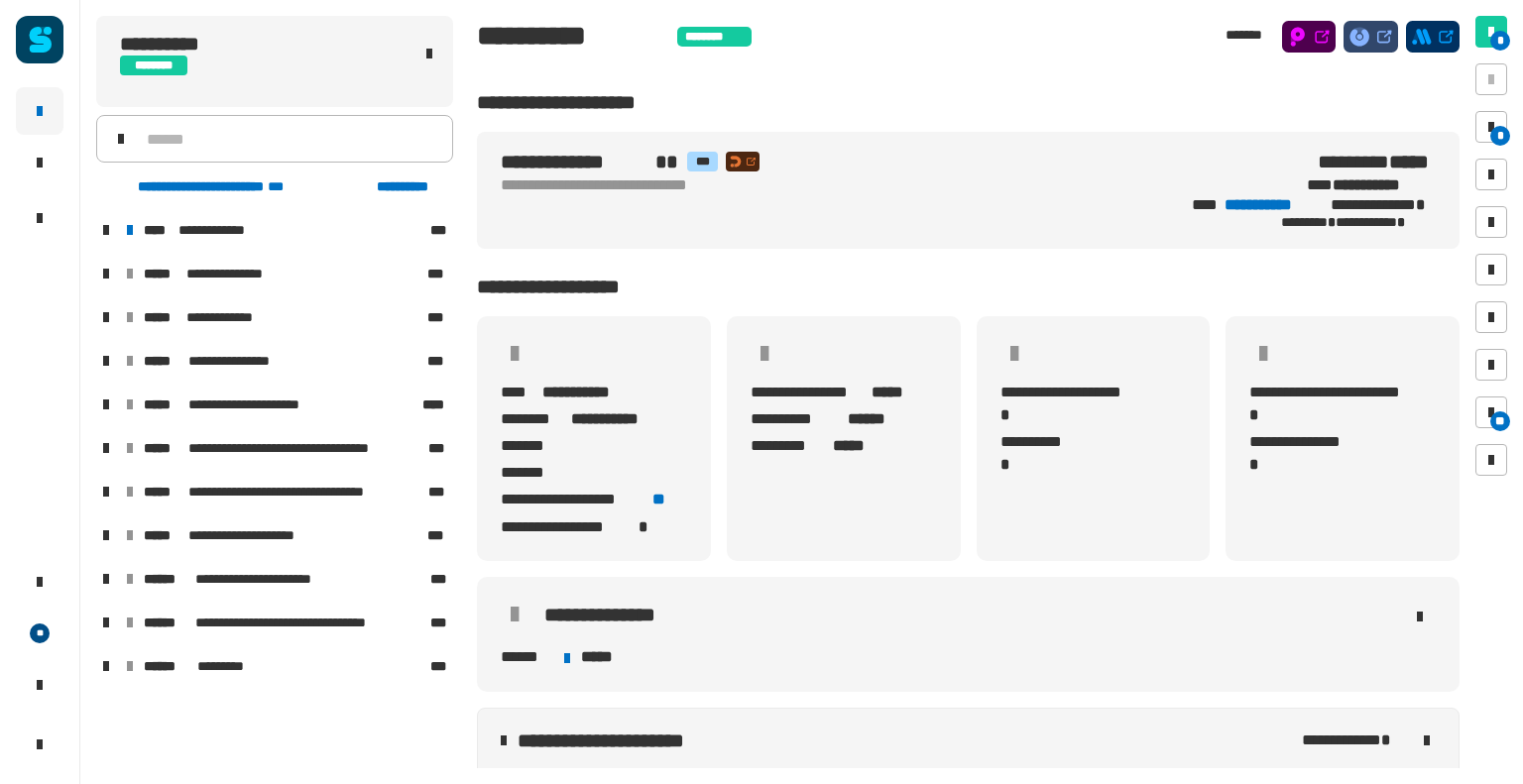 drag, startPoint x: 0, startPoint y: 0, endPoint x: 460, endPoint y: 277, distance: 536.96275 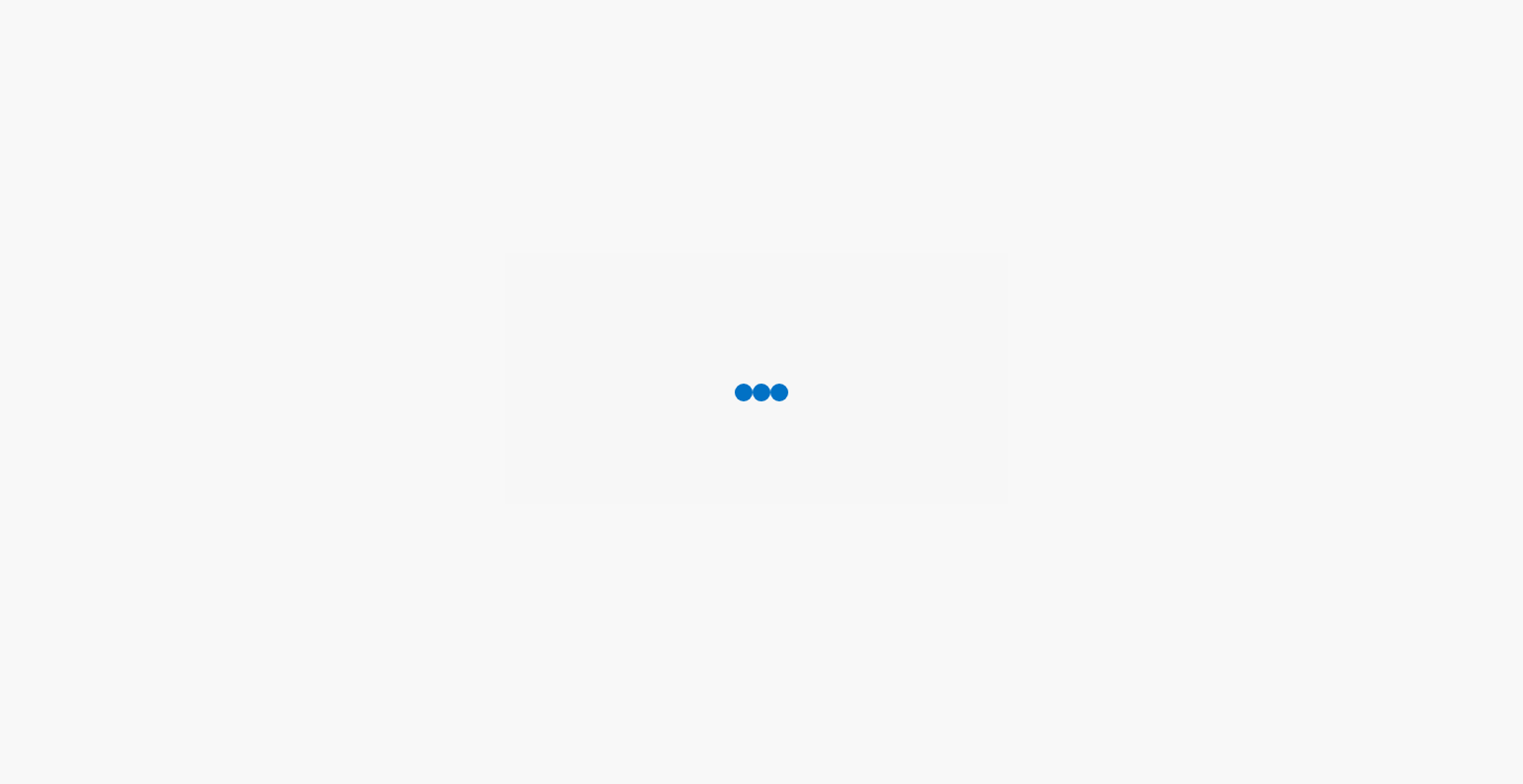scroll, scrollTop: 0, scrollLeft: 0, axis: both 